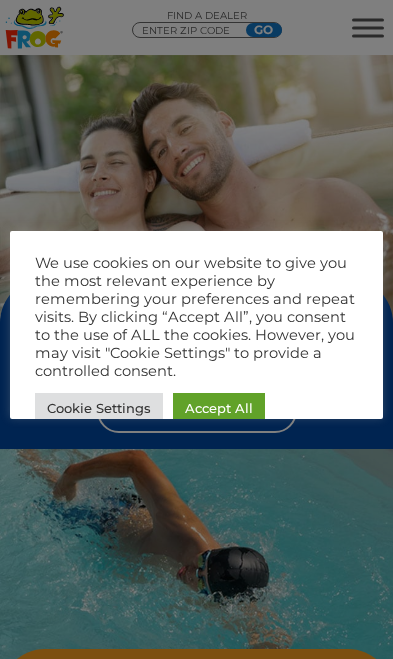 scroll, scrollTop: 0, scrollLeft: 0, axis: both 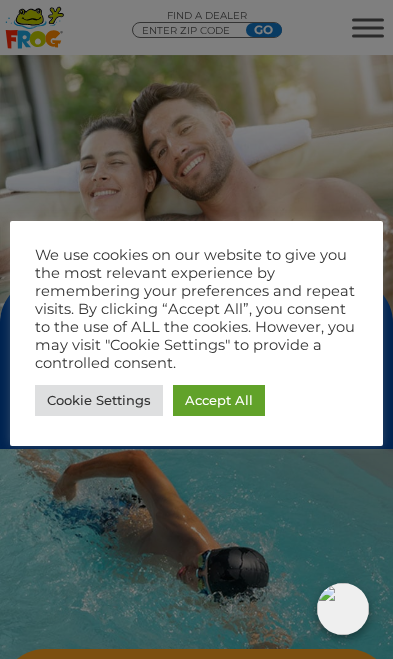 click on "Accept All" at bounding box center [219, 400] 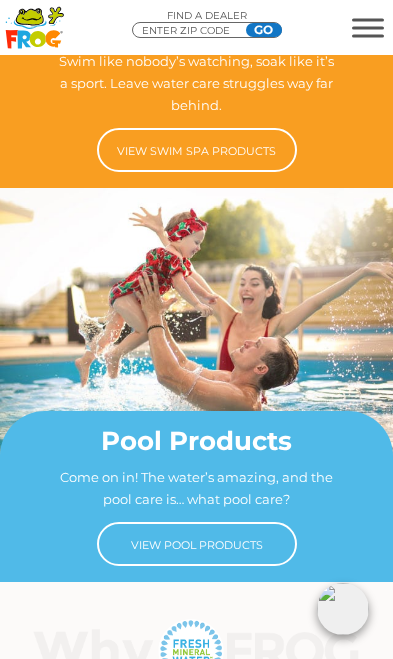 scroll, scrollTop: 665, scrollLeft: 0, axis: vertical 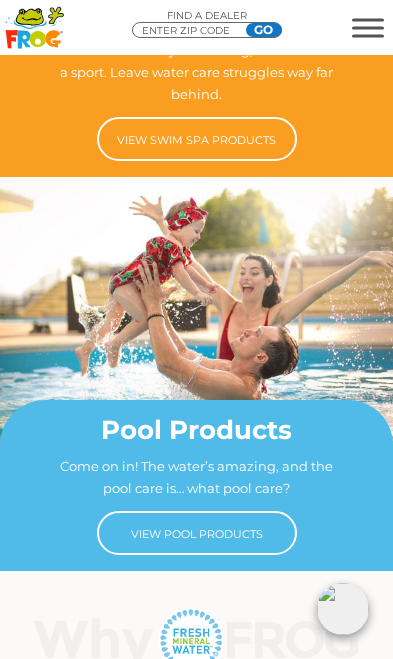 click on "View Pool Products" at bounding box center (197, 533) 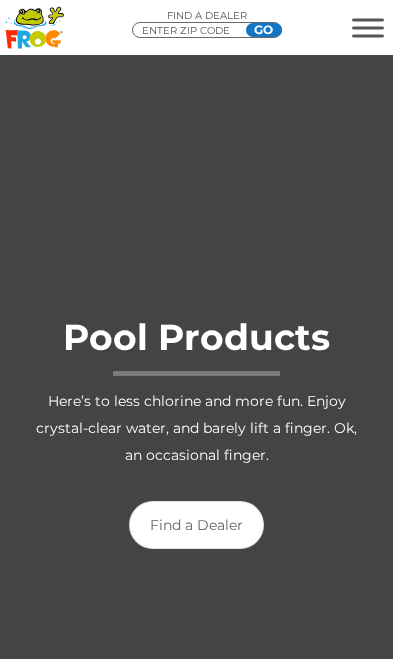 scroll, scrollTop: 0, scrollLeft: 0, axis: both 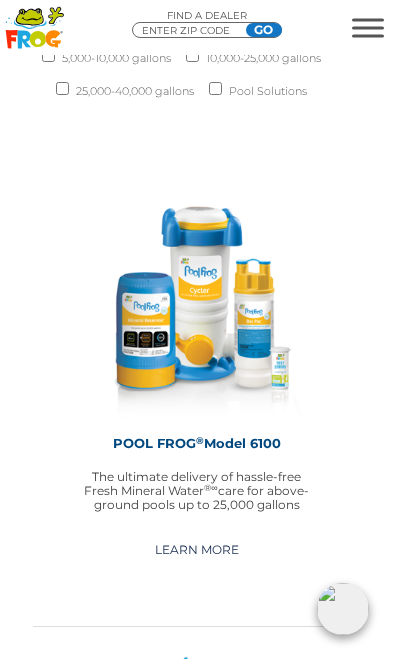 click on "POOL FROG ®  Model 6100 The ultimate delivery of hassle-free Fresh Mineral Water ®∞  care for above-ground pools up to 25,000 gallons Learn More" at bounding box center (196, 396) 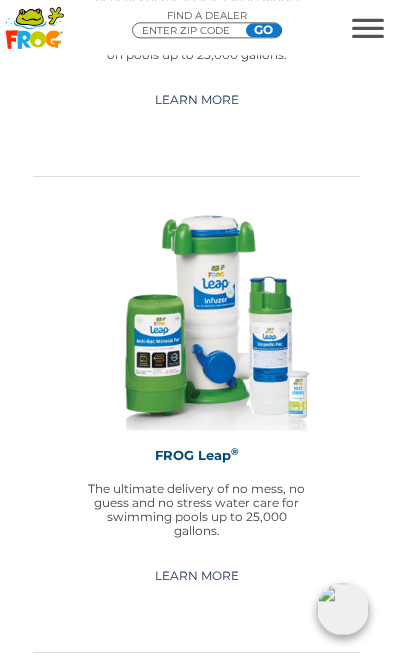 scroll, scrollTop: 4382, scrollLeft: 0, axis: vertical 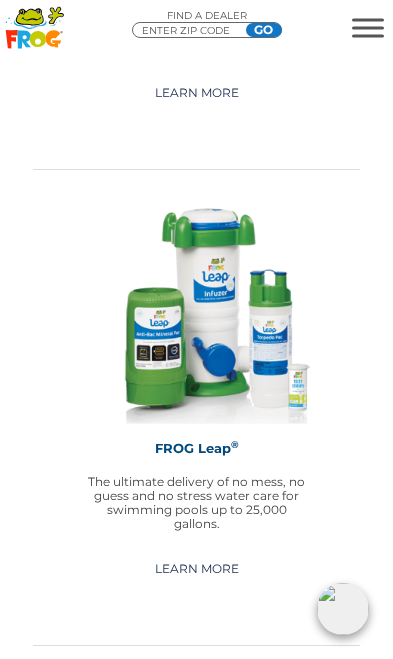 click on "Learn More" at bounding box center [197, 569] 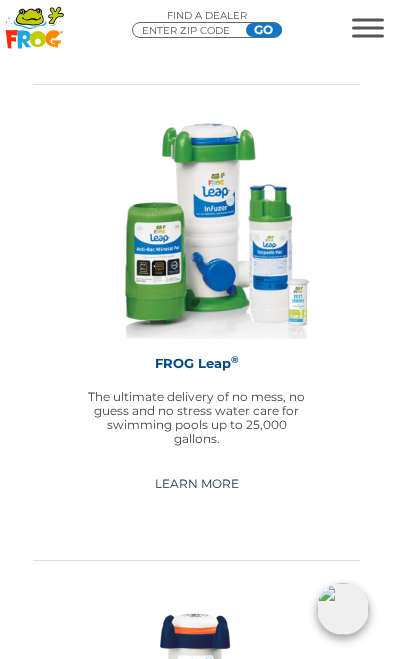 scroll, scrollTop: 4408, scrollLeft: 0, axis: vertical 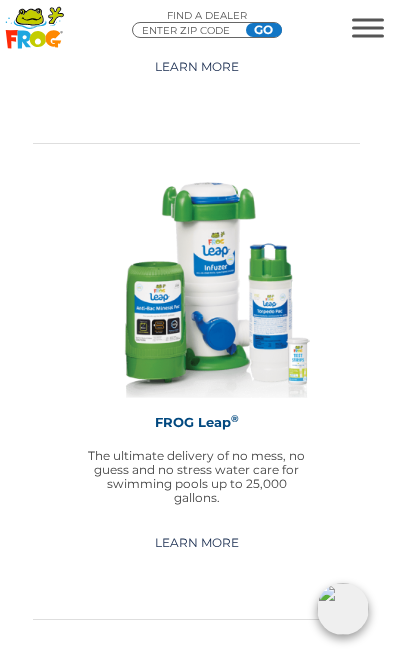 click on "Learn More" at bounding box center (197, 543) 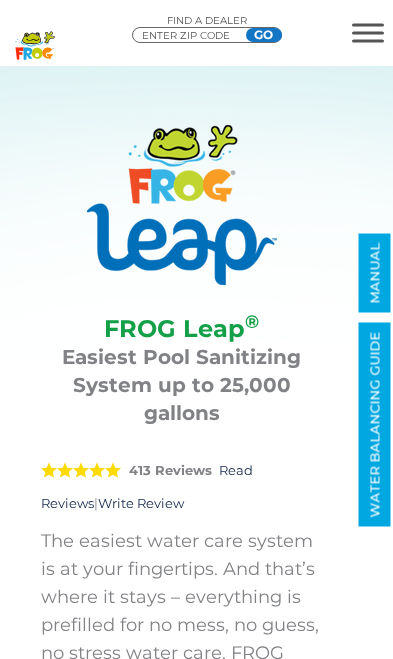 scroll, scrollTop: 0, scrollLeft: 0, axis: both 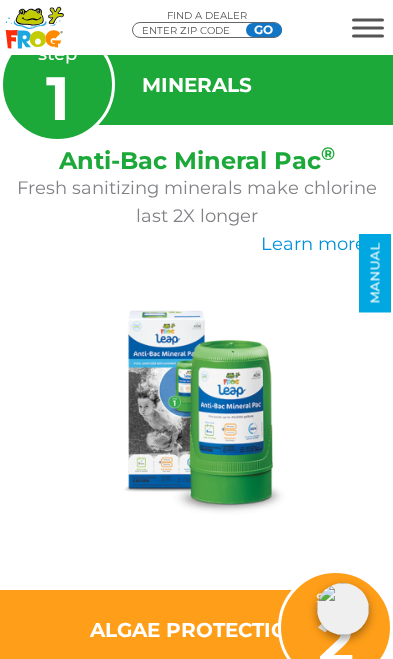 click at bounding box center (196, 415) 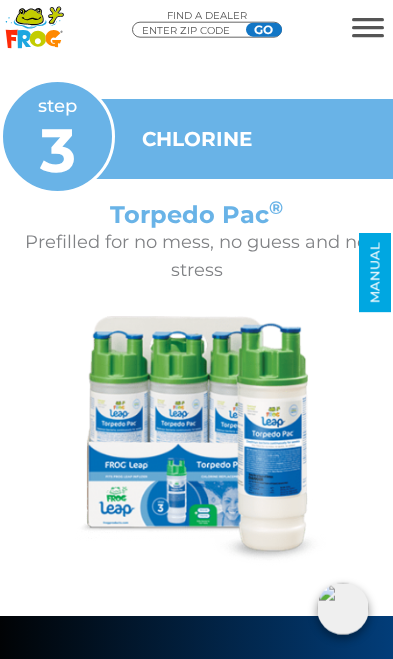 scroll, scrollTop: 5869, scrollLeft: 0, axis: vertical 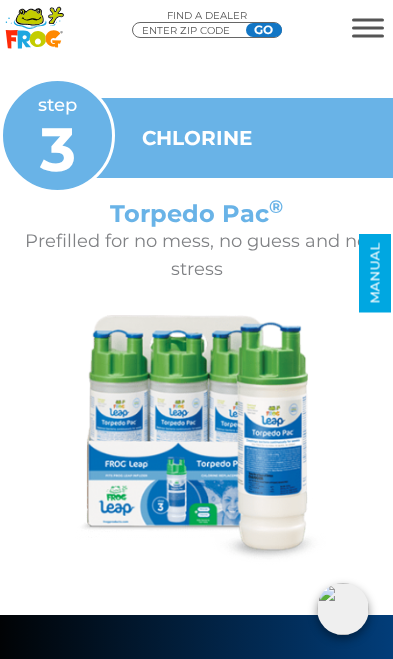 click at bounding box center [196, 440] 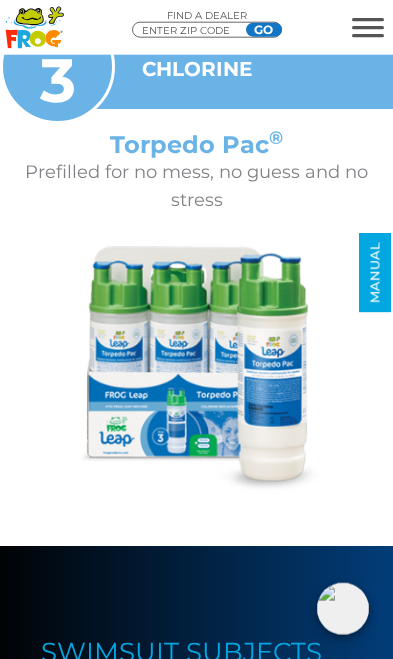 scroll, scrollTop: 5942, scrollLeft: 0, axis: vertical 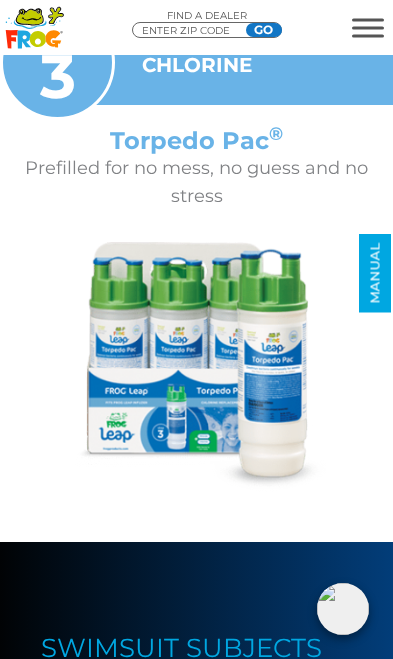 click at bounding box center [196, 367] 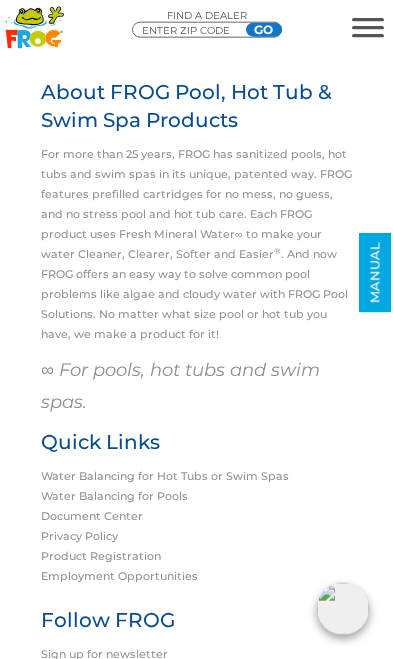 scroll, scrollTop: 15095, scrollLeft: 0, axis: vertical 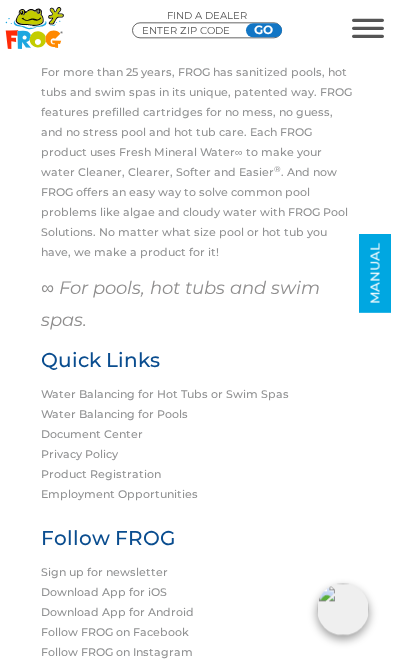 click at bounding box center [368, 27] 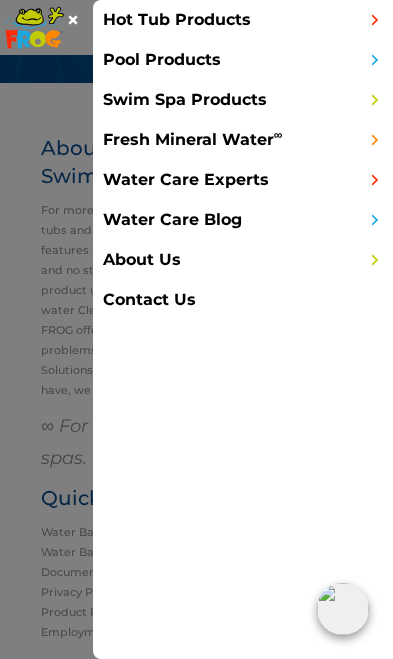 scroll, scrollTop: 14954, scrollLeft: 0, axis: vertical 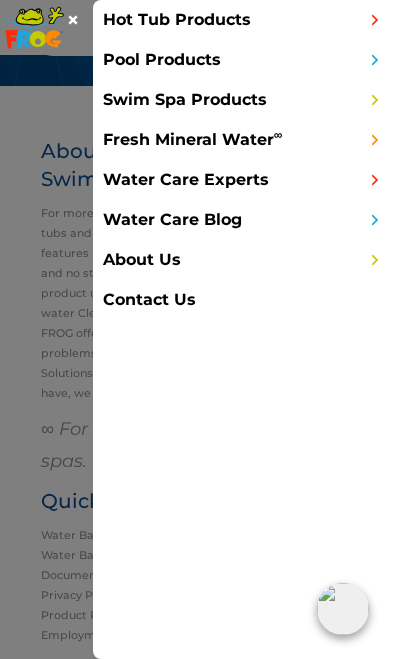 click at bounding box center (370, 28) 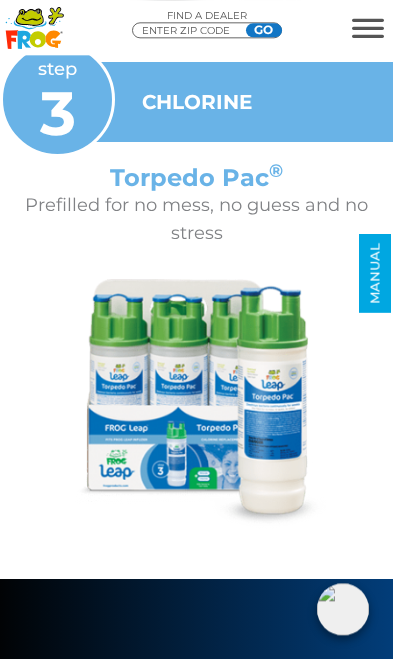 scroll, scrollTop: 5912, scrollLeft: 0, axis: vertical 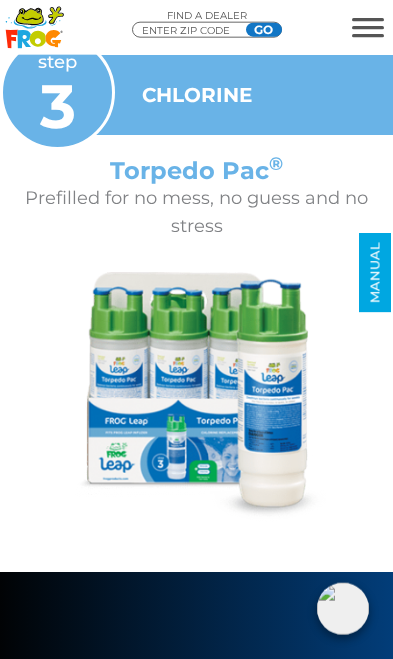 click at bounding box center [196, 397] 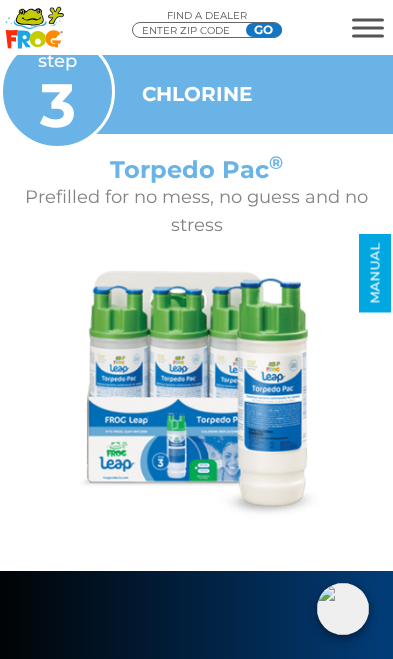 click on "Torpedo Pac ®" at bounding box center [196, 169] 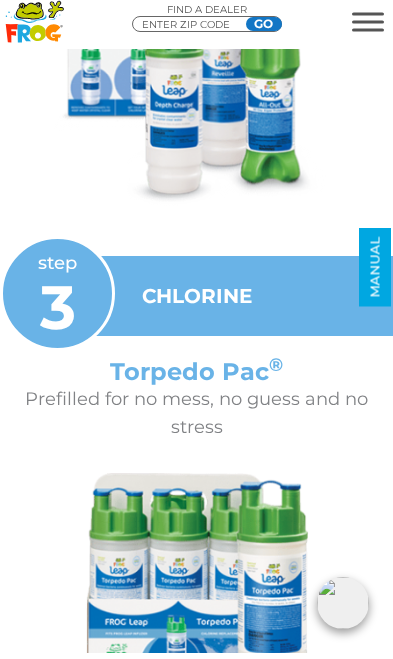 scroll, scrollTop: 5705, scrollLeft: 0, axis: vertical 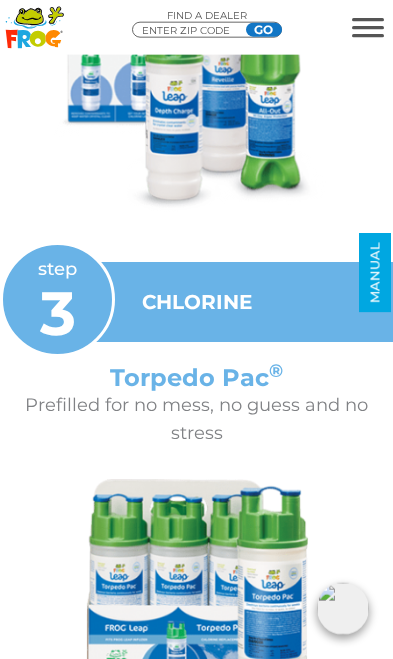 click on "CHLORINE" at bounding box center (226, 302) 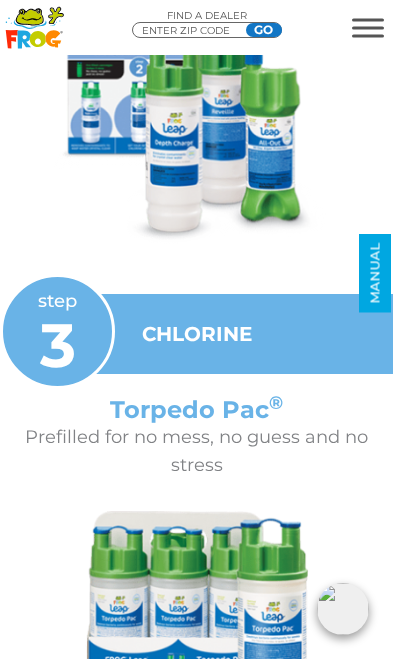 click at bounding box center [196, 636] 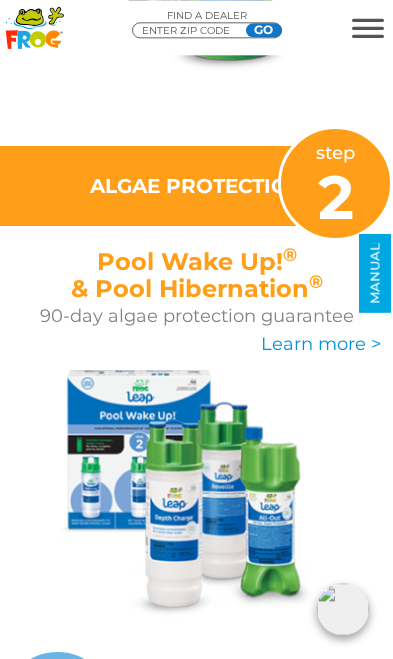 scroll, scrollTop: 5300, scrollLeft: 0, axis: vertical 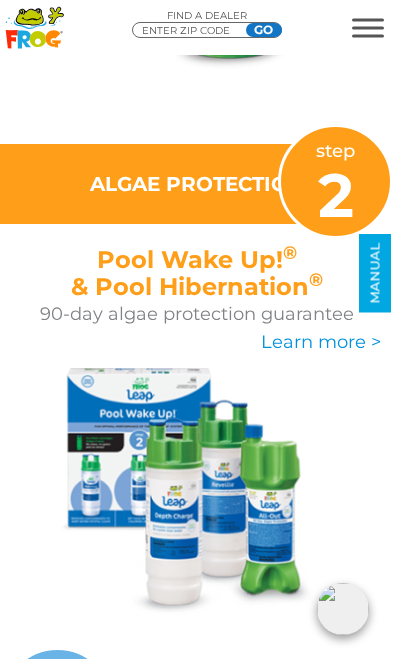 click on "Learn more >" at bounding box center [321, 342] 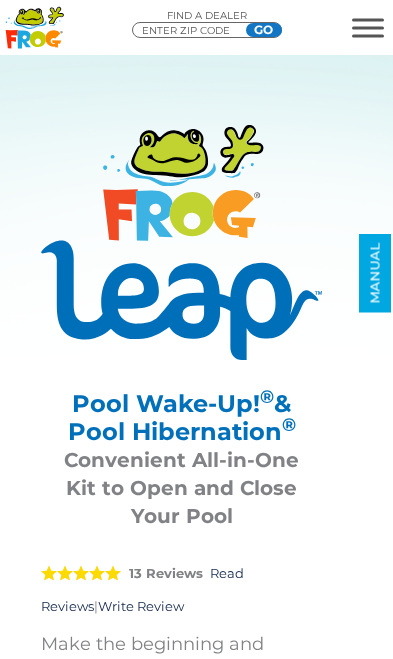 scroll, scrollTop: 0, scrollLeft: 0, axis: both 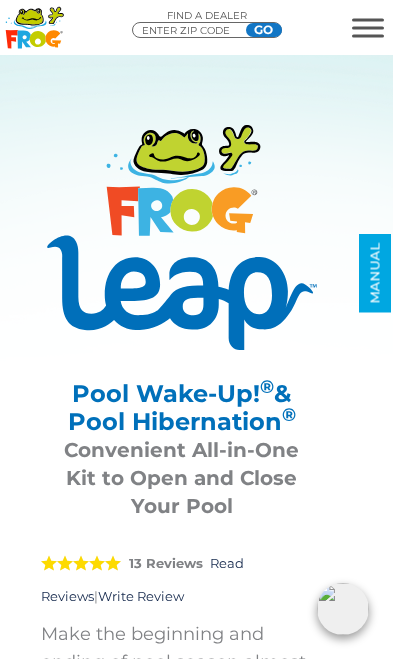click at bounding box center [368, 27] 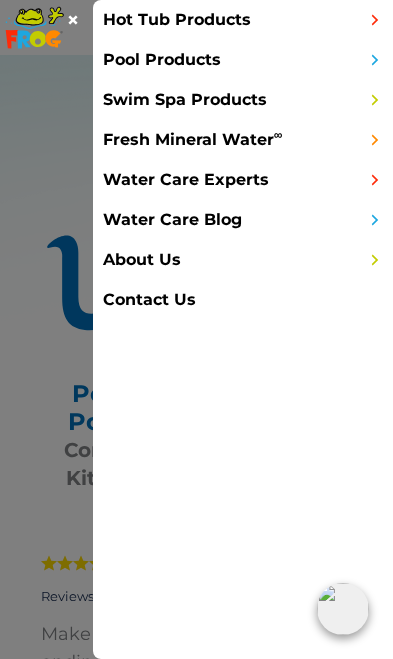 click at bounding box center (370, 28) 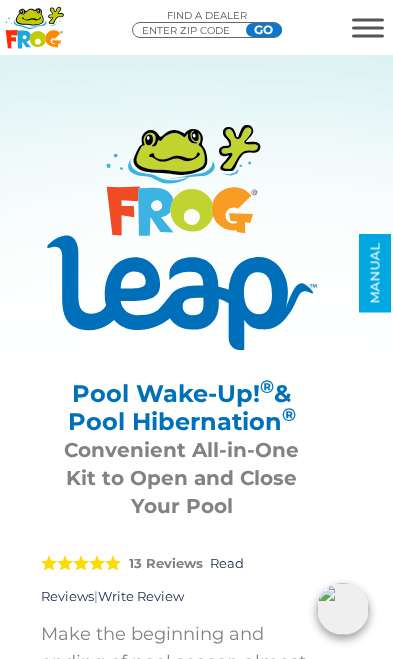 click at bounding box center (368, 28) 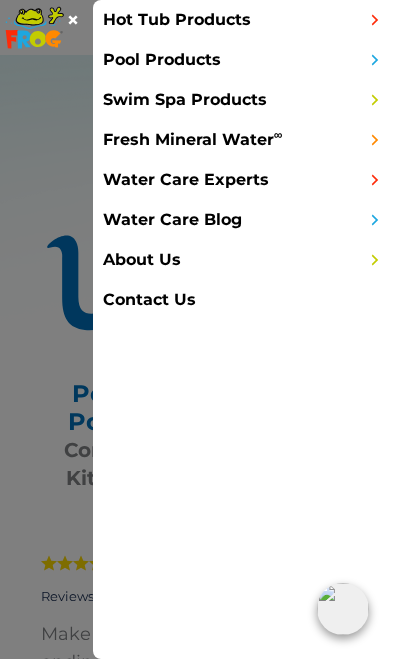 click on "Pool Products" at bounding box center [243, 60] 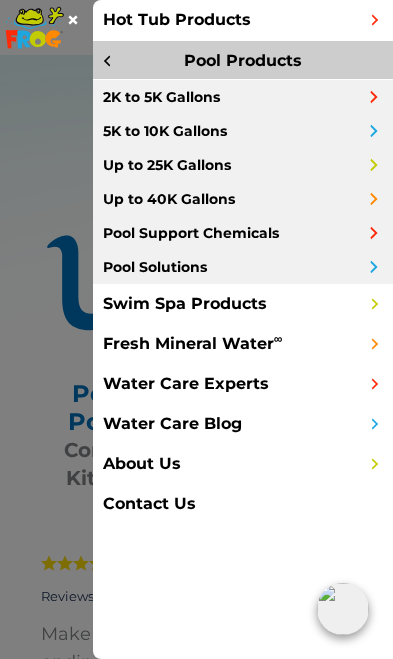click on "Up to 25K Gallons" at bounding box center [243, 165] 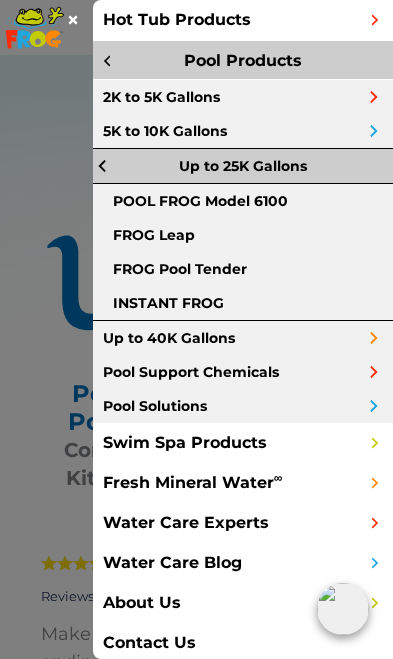 click on "FROG Leap" at bounding box center (243, 235) 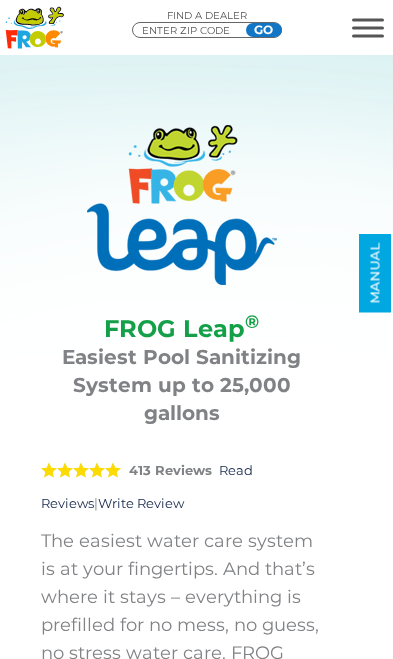scroll, scrollTop: 0, scrollLeft: 0, axis: both 